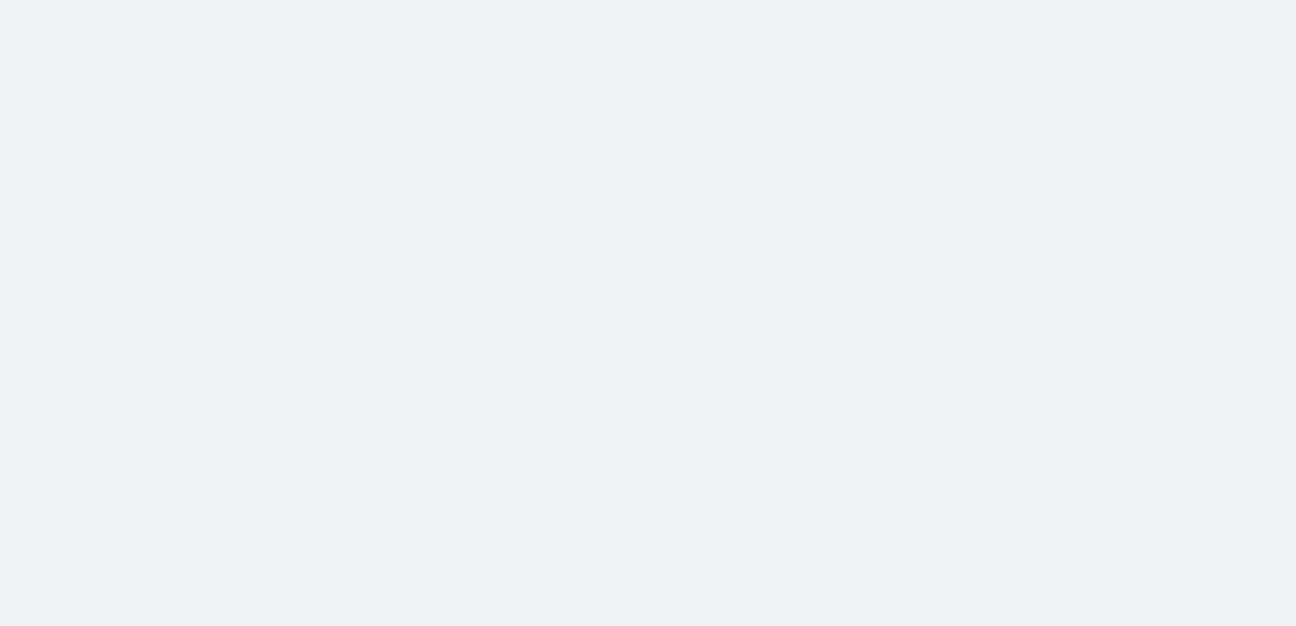 scroll, scrollTop: 0, scrollLeft: 0, axis: both 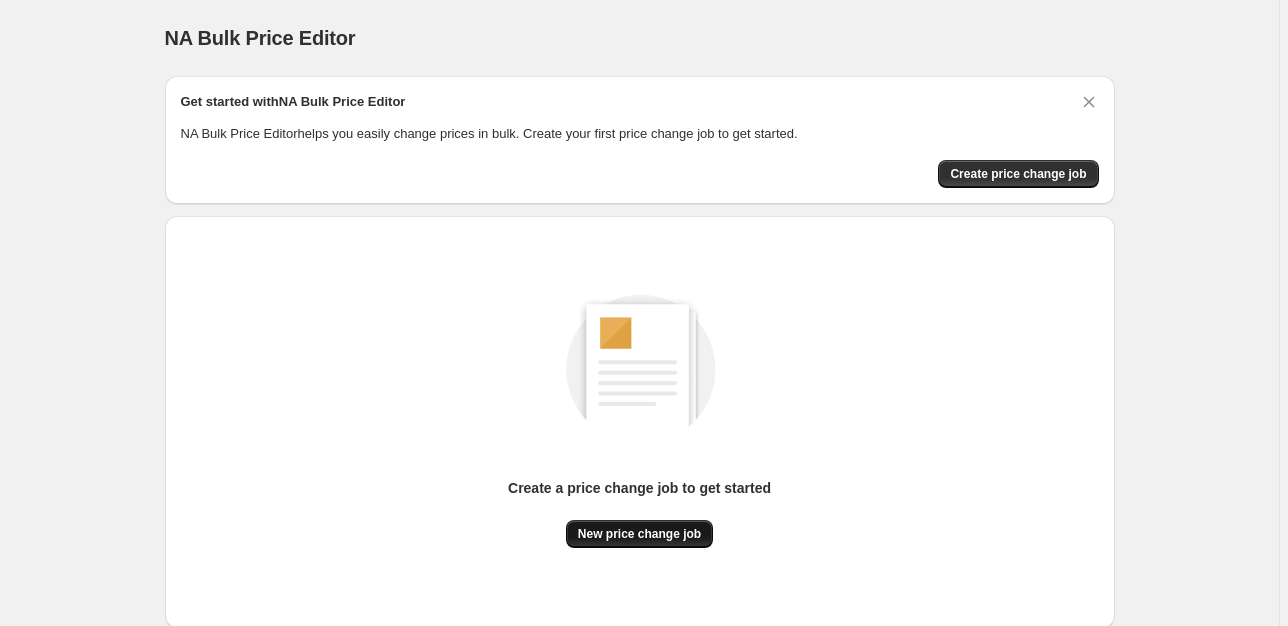 click on "New price change job" at bounding box center [639, 534] 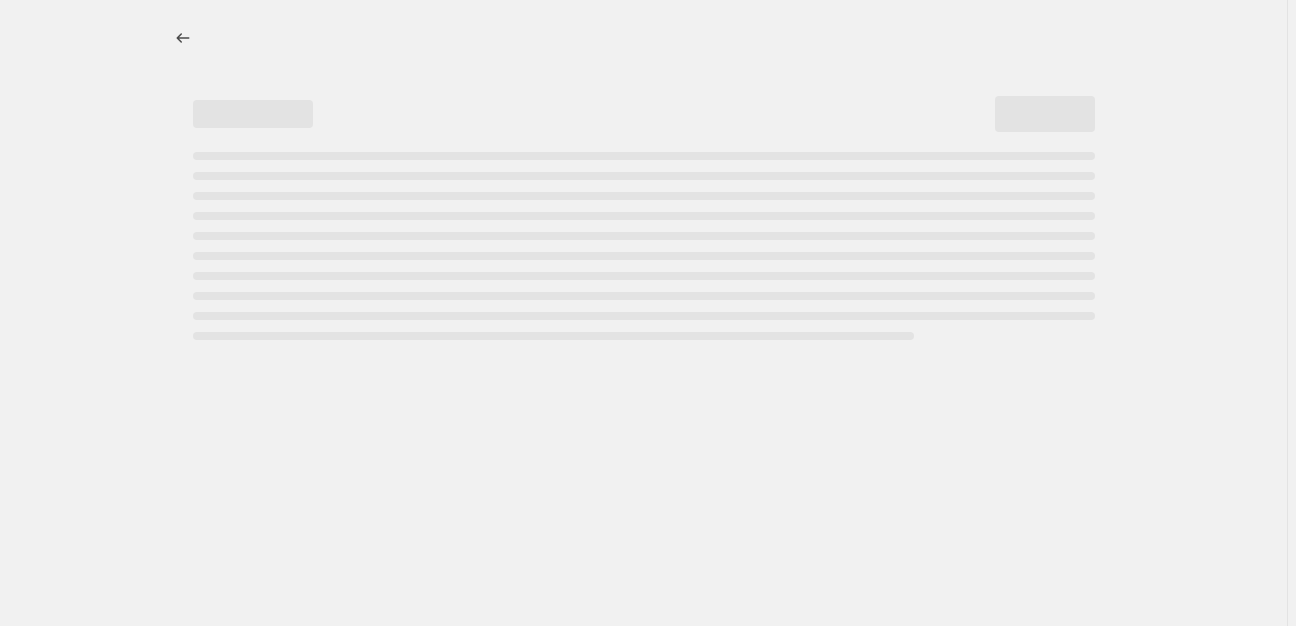 select on "percentage" 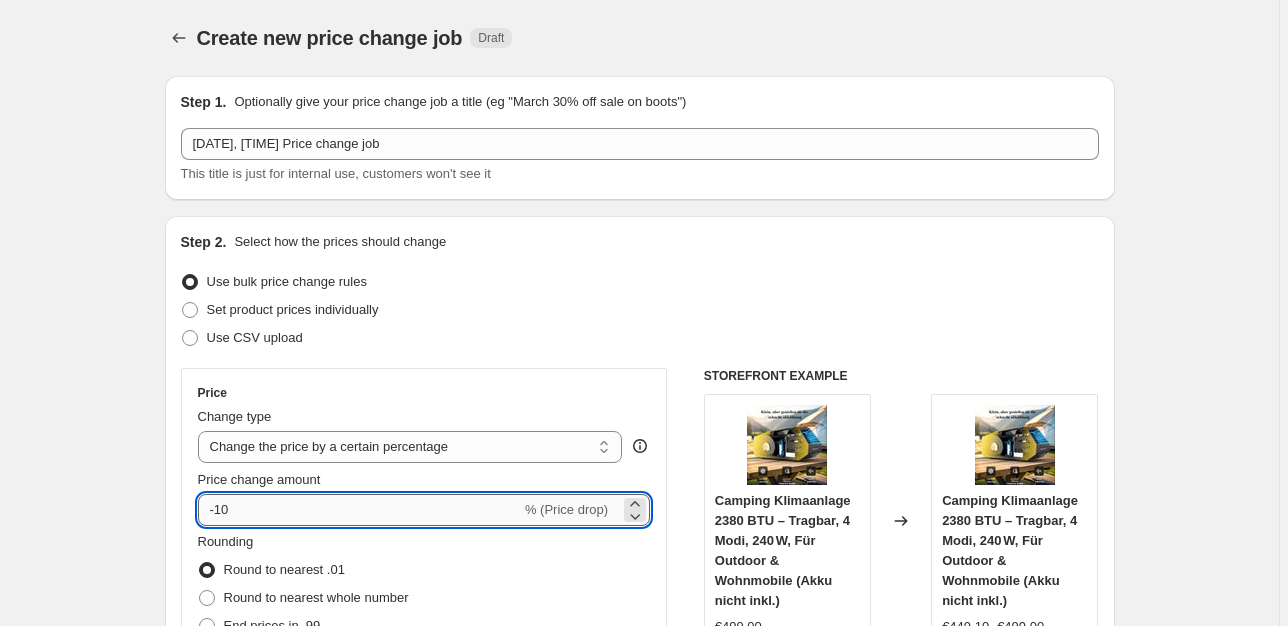 click on "-10" at bounding box center (359, 510) 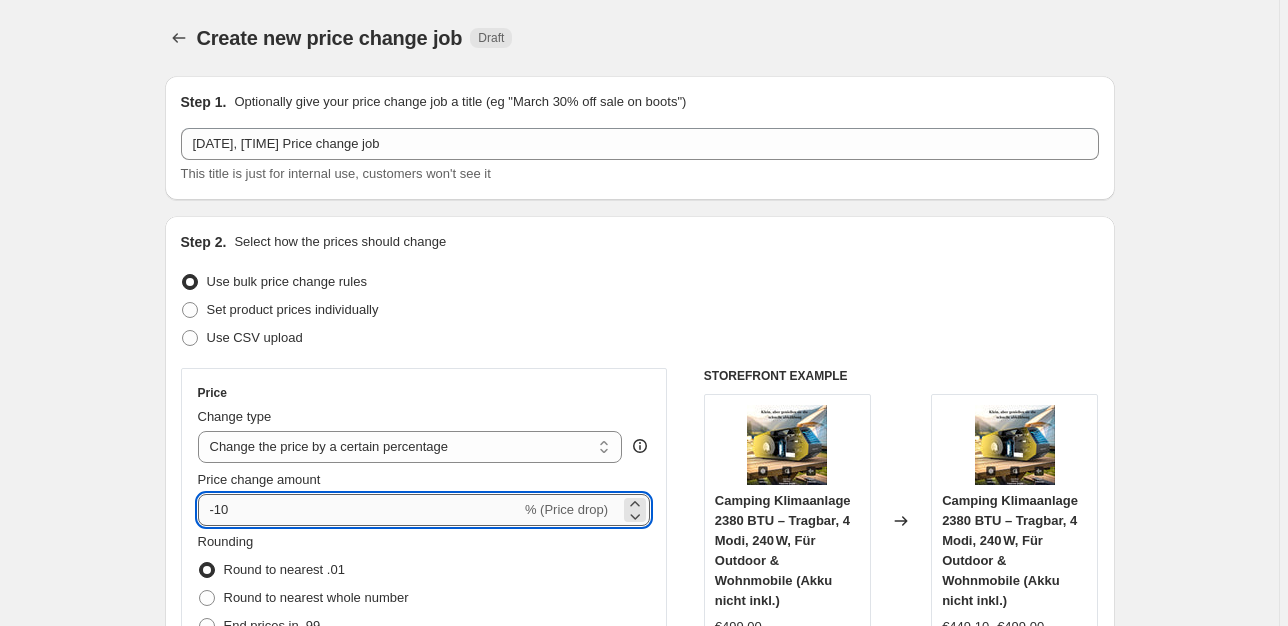 type on "-1" 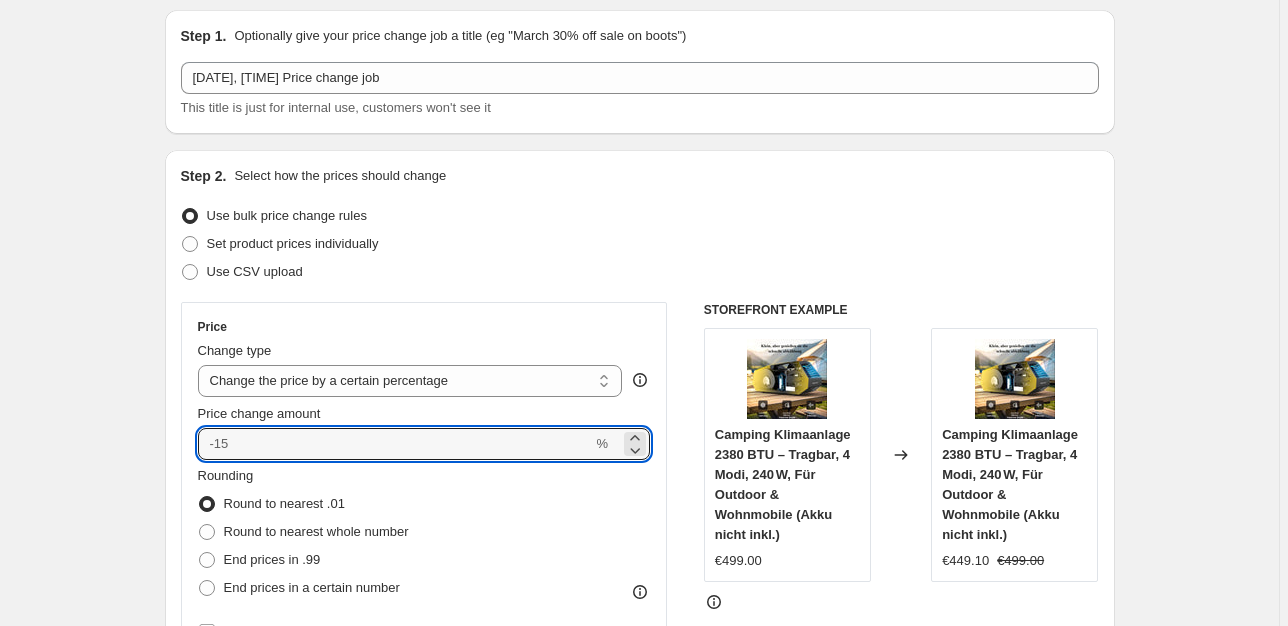 scroll, scrollTop: 105, scrollLeft: 0, axis: vertical 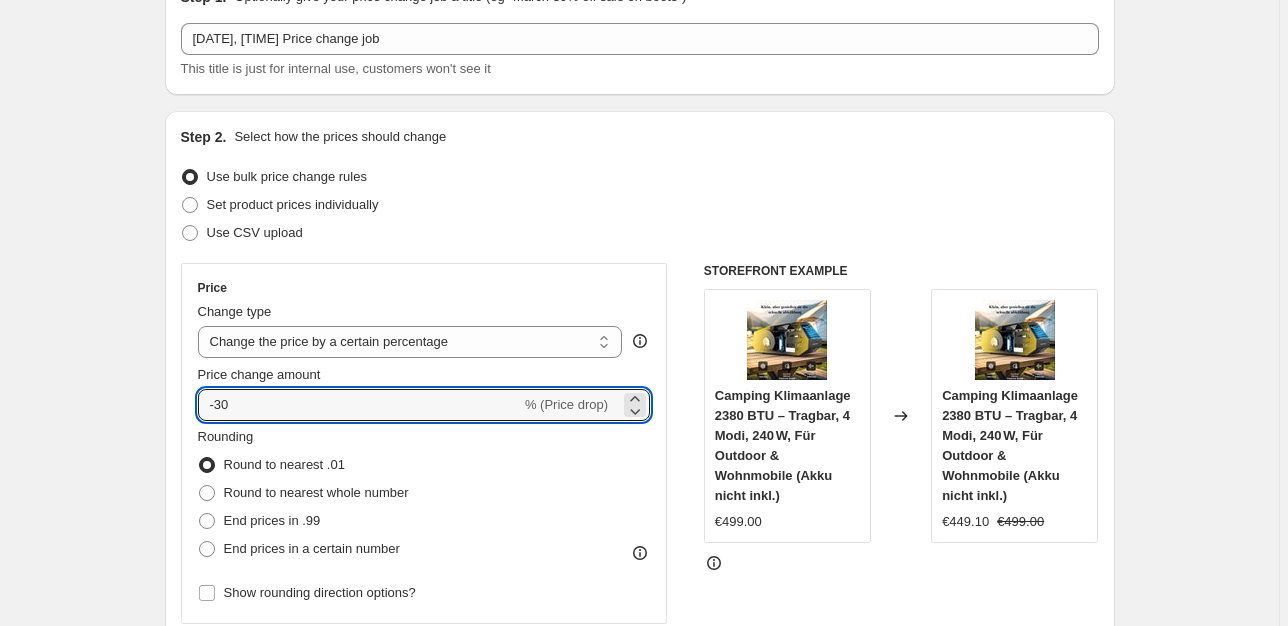type on "-3" 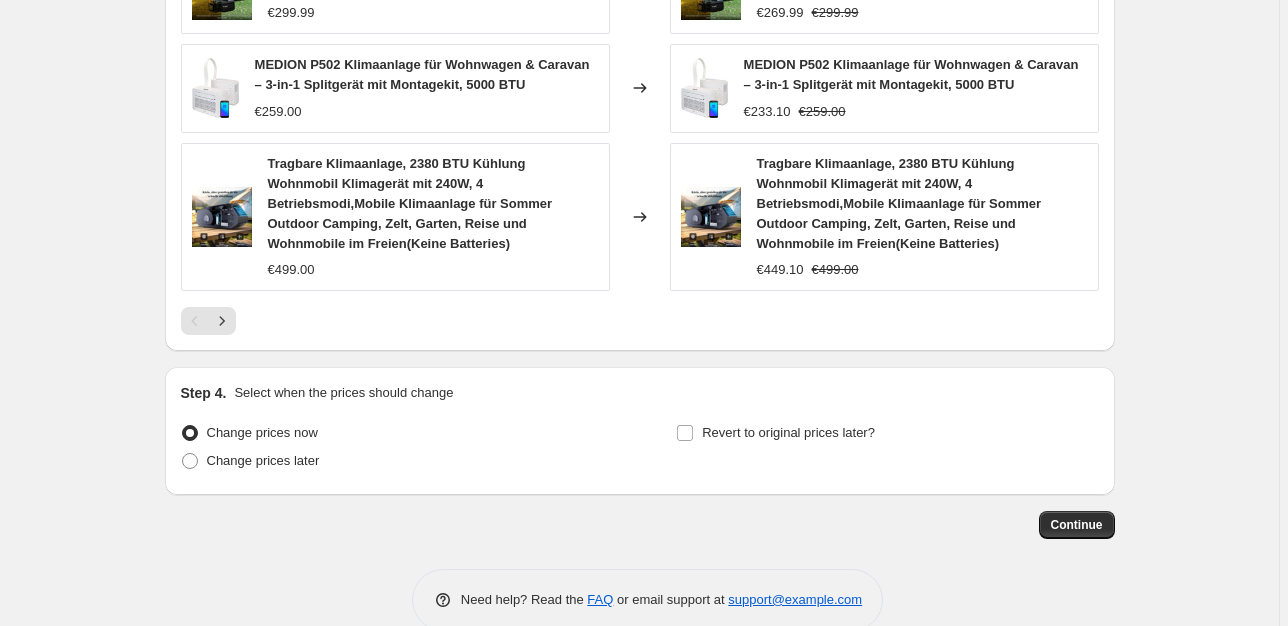scroll, scrollTop: 1463, scrollLeft: 0, axis: vertical 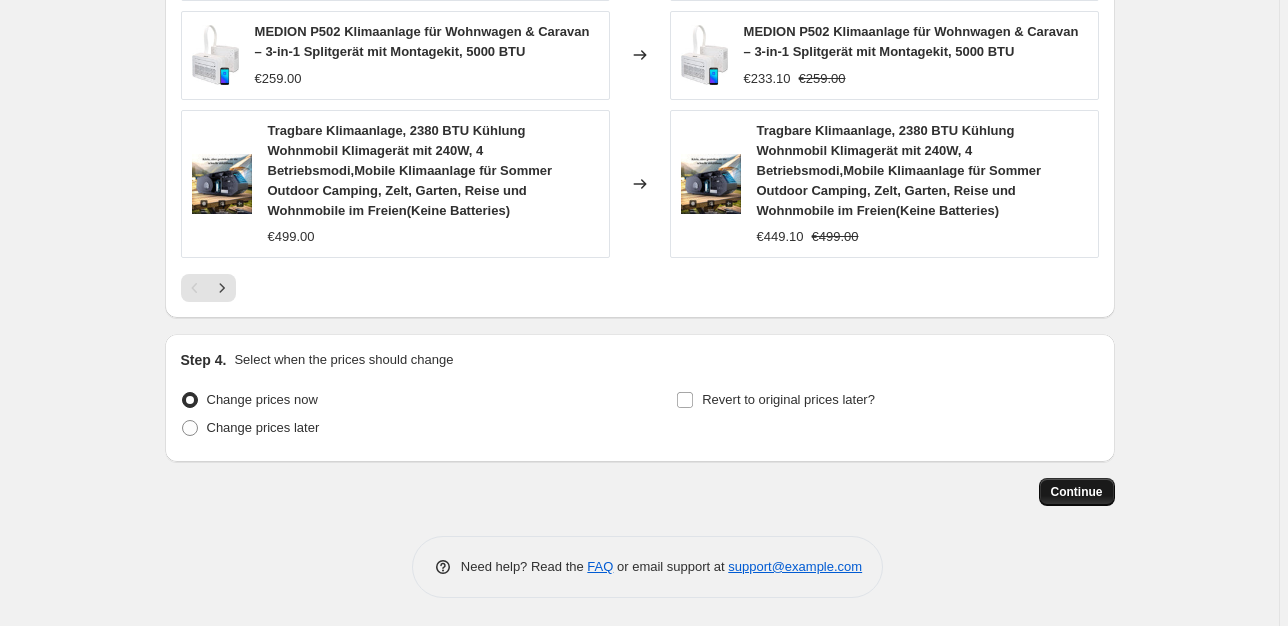 type on "-30" 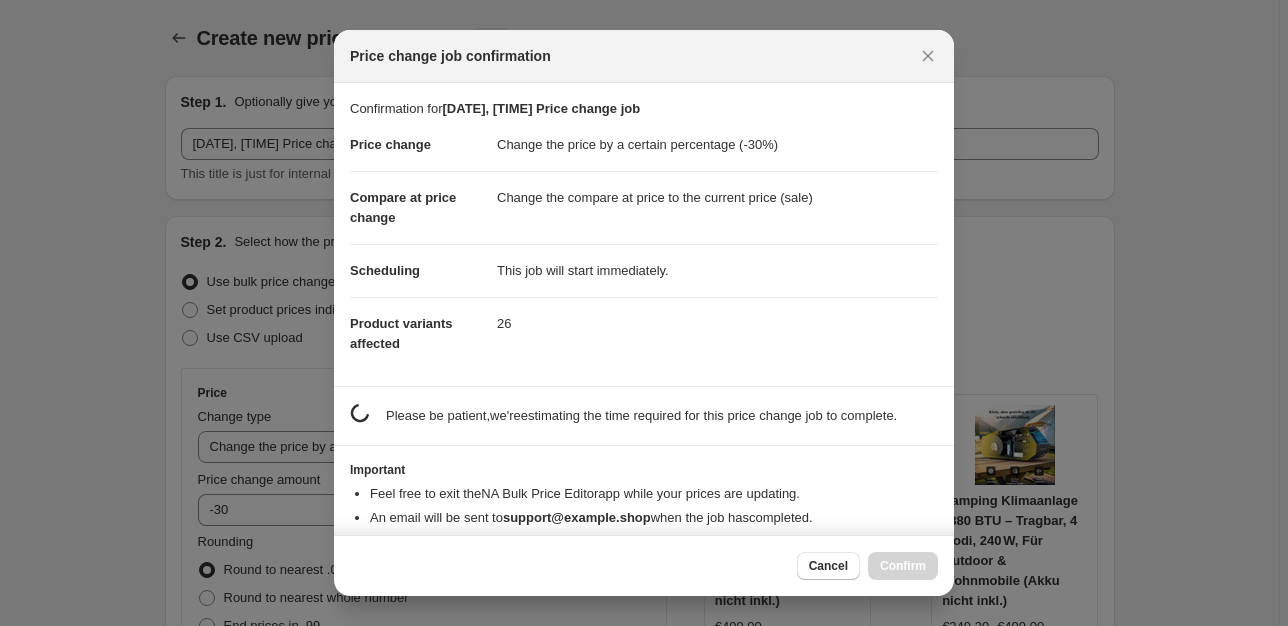 scroll, scrollTop: 0, scrollLeft: 0, axis: both 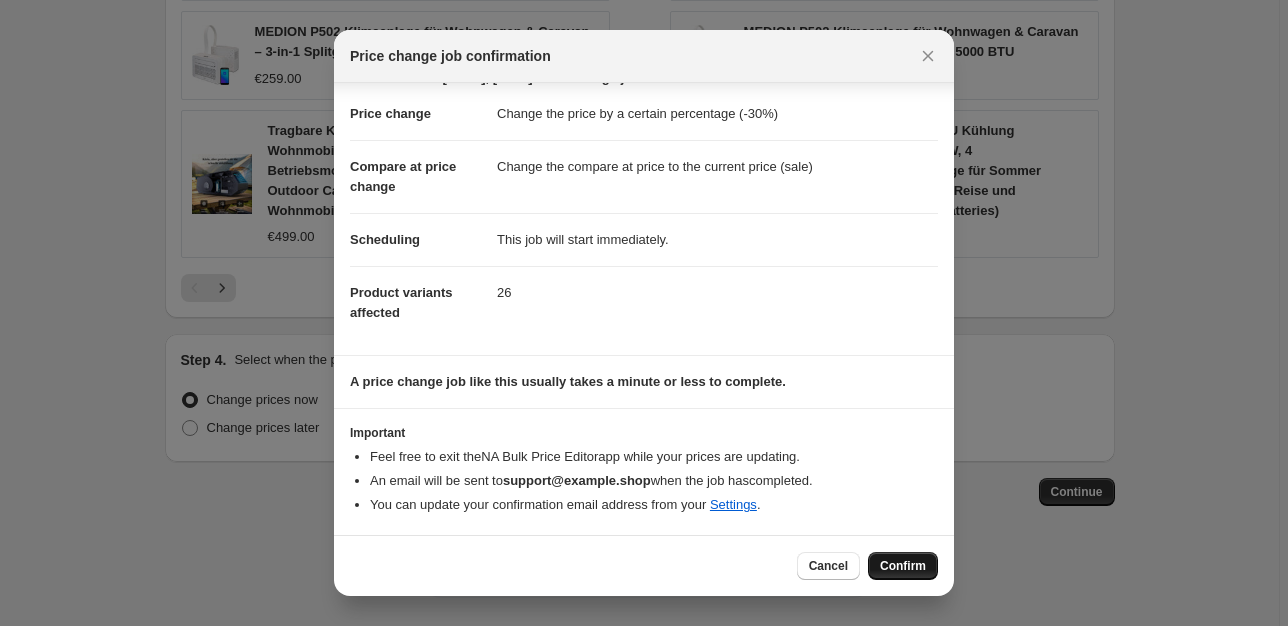 click on "Confirm" at bounding box center [903, 566] 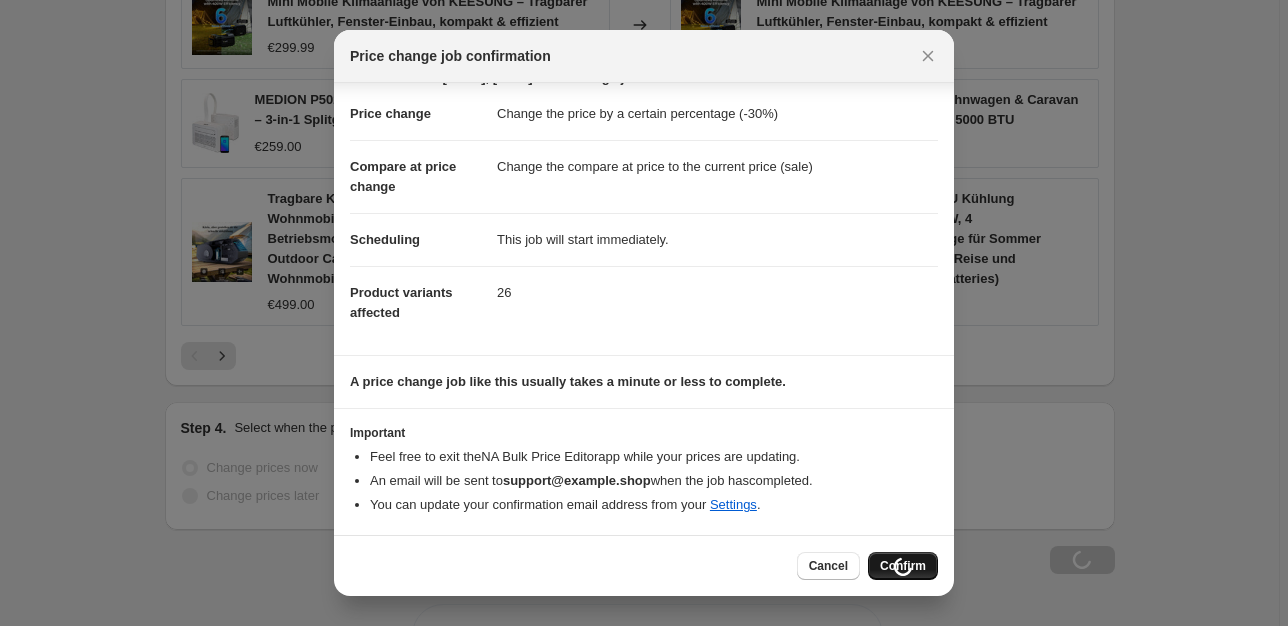 scroll, scrollTop: 1531, scrollLeft: 0, axis: vertical 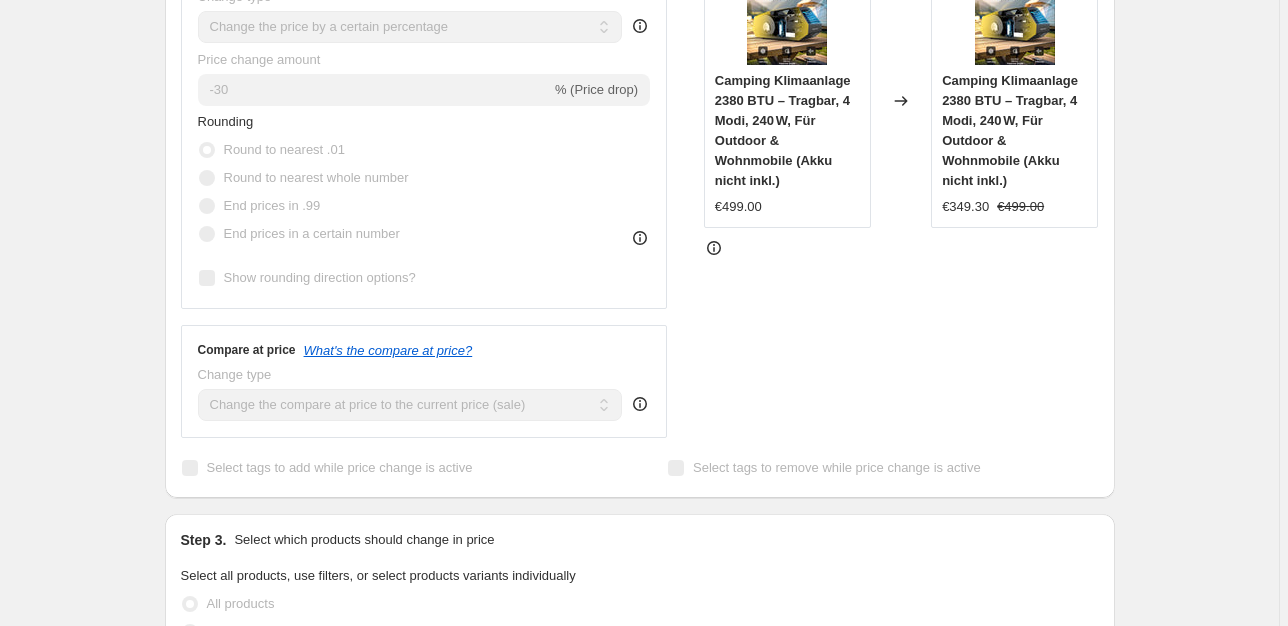 select on "percentage" 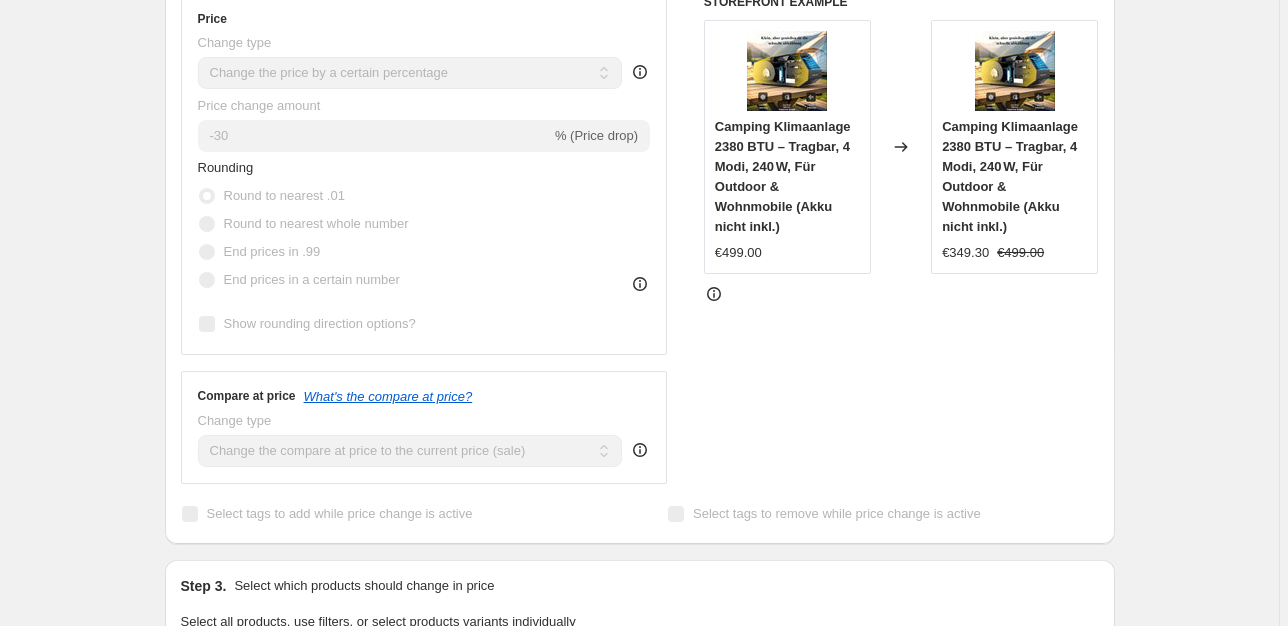 scroll, scrollTop: 0, scrollLeft: 0, axis: both 